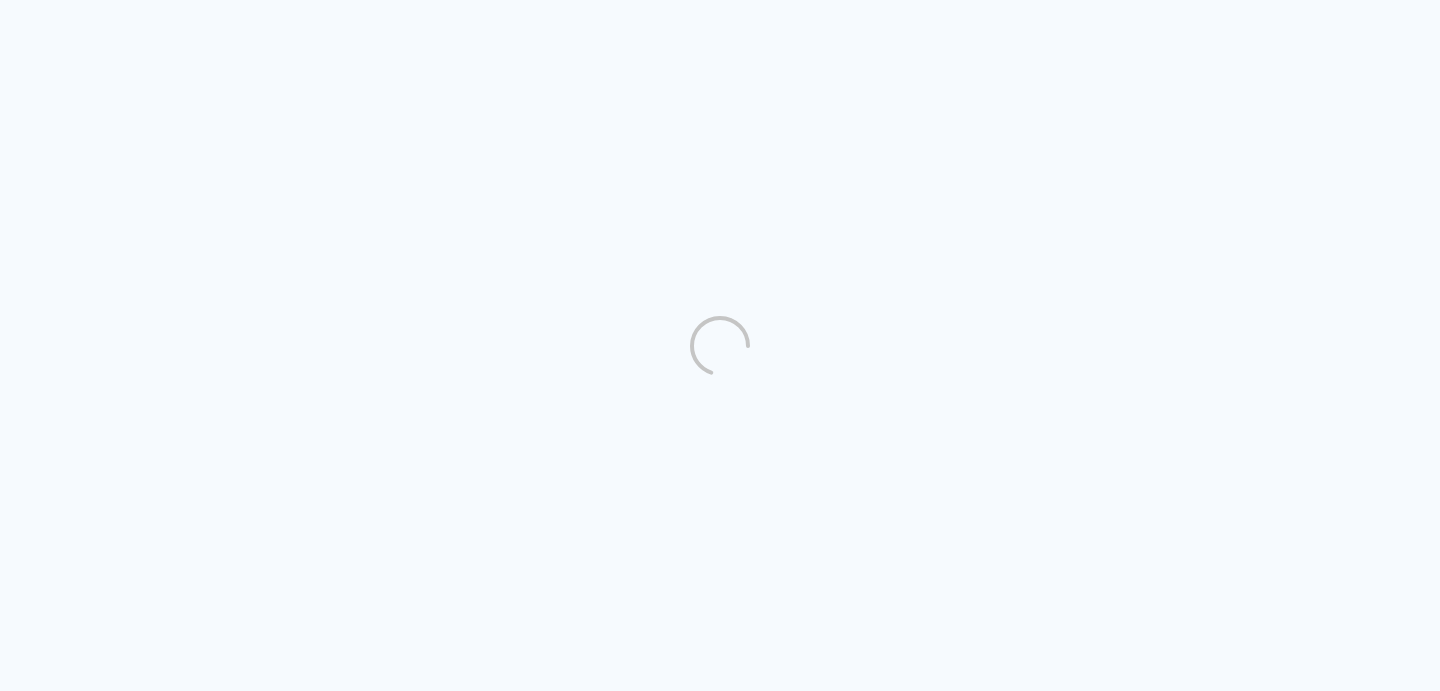 scroll, scrollTop: 0, scrollLeft: 0, axis: both 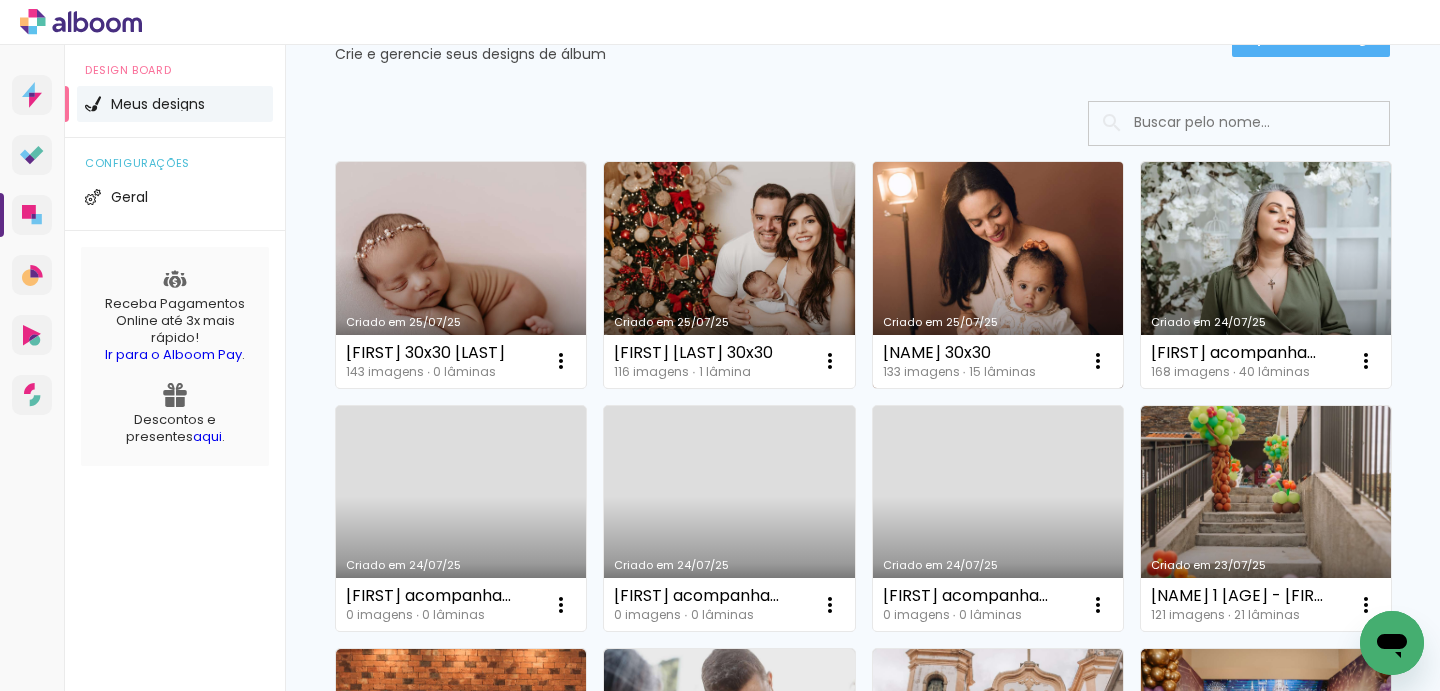 click on "Criado em 25/07/25" at bounding box center [998, 275] 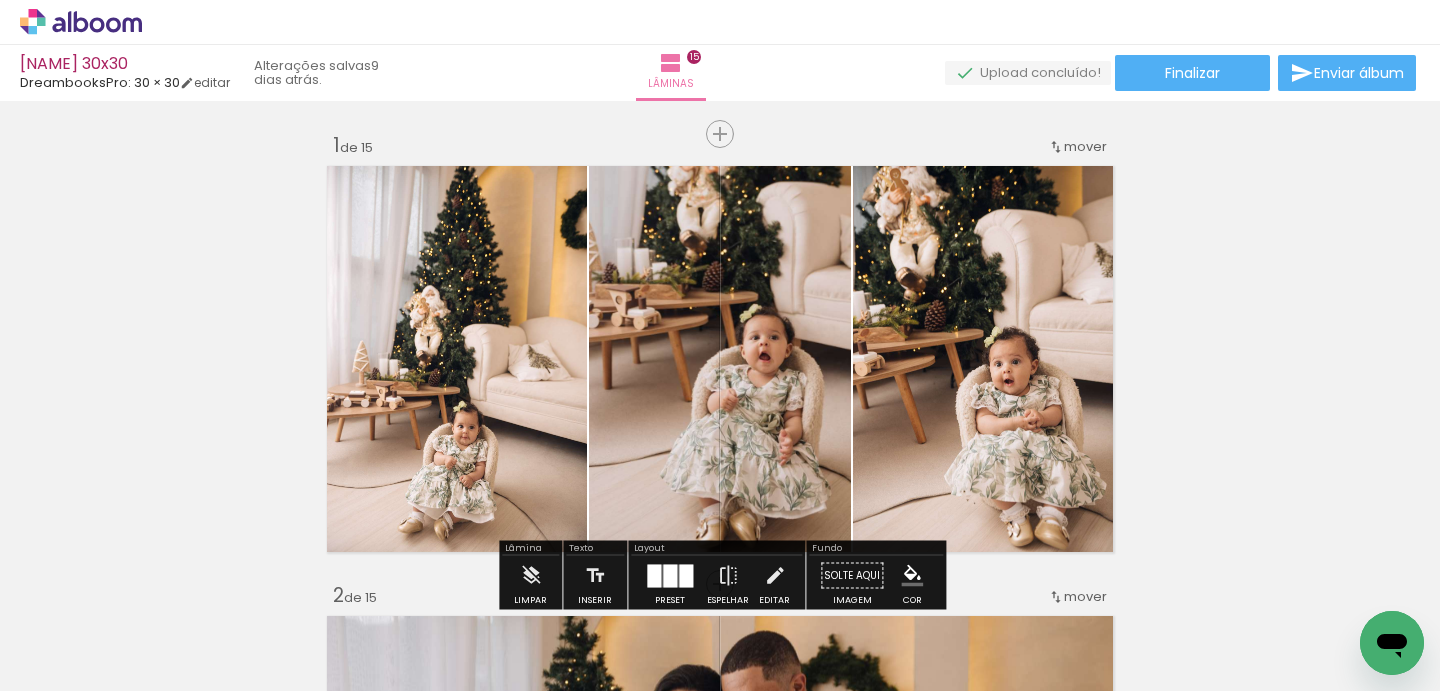 click on "Inserir lâmina 1  de 15  Inserir lâmina 2  de 15  Inserir lâmina 3  de 15  Inserir lâmina 4  de 15  Inserir lâmina 5  de 15  Inserir lâmina 6  de 15  Inserir lâmina 7  de 15  Inserir lâmina 8  de 15  Inserir lâmina 9  de 15  Inserir lâmina 10  de 15  Inserir lâmina 11  de 15  Inserir lâmina 12  de 15  Inserir lâmina 13  de 15  Inserir lâmina 14  de 15  Inserir lâmina 15  de 15" at bounding box center [720, 3708] 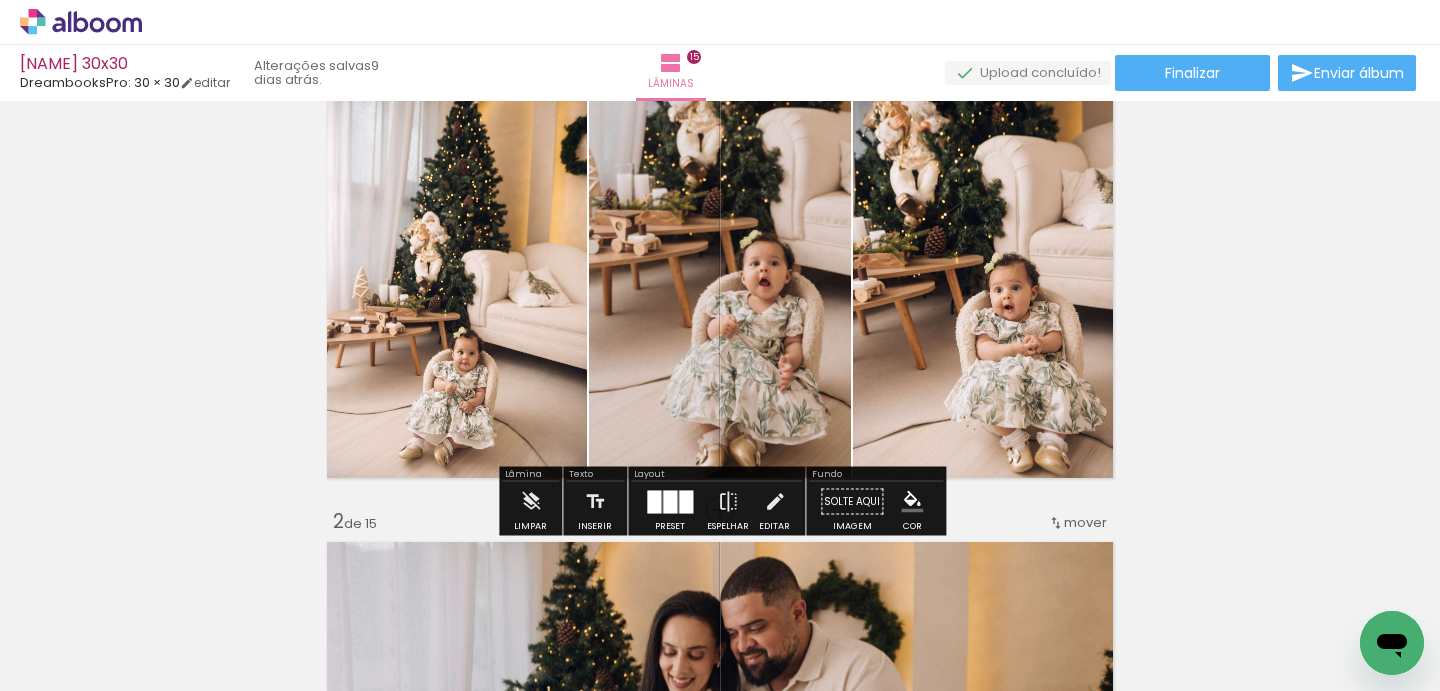 scroll, scrollTop: 73, scrollLeft: 0, axis: vertical 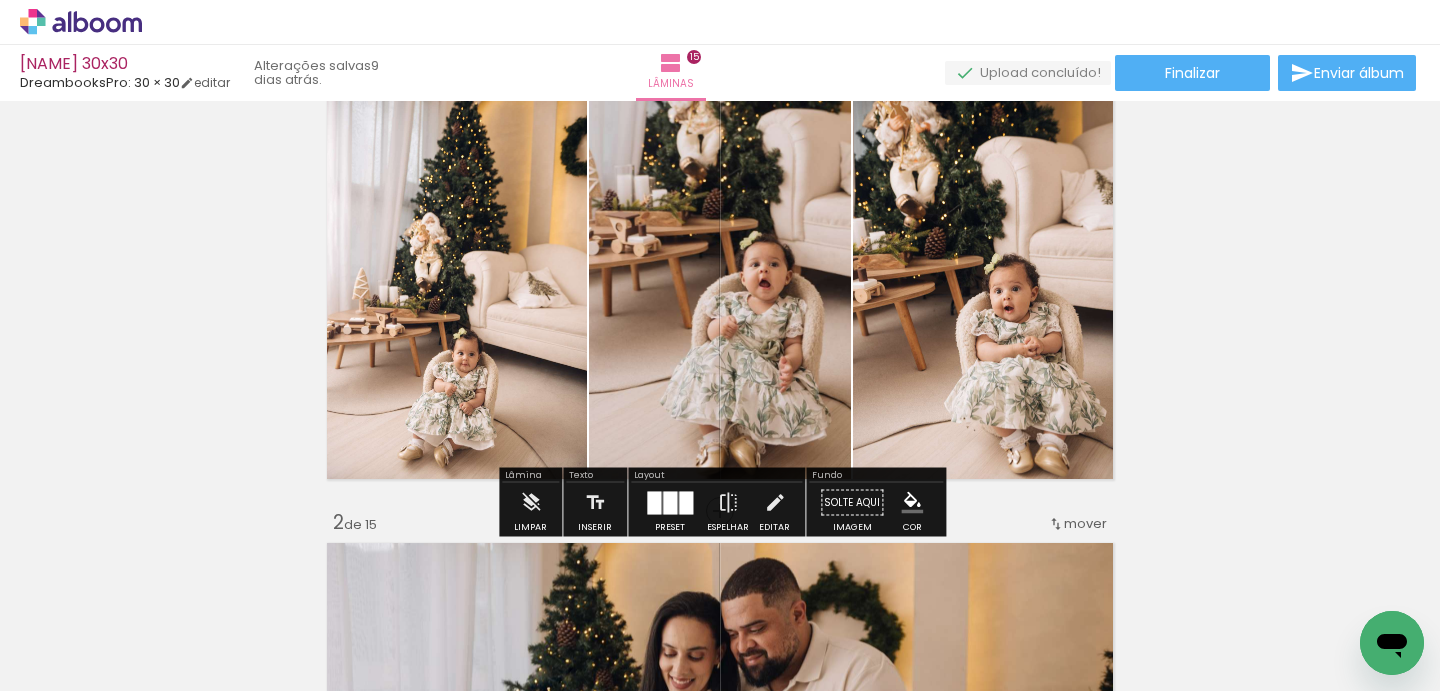 click 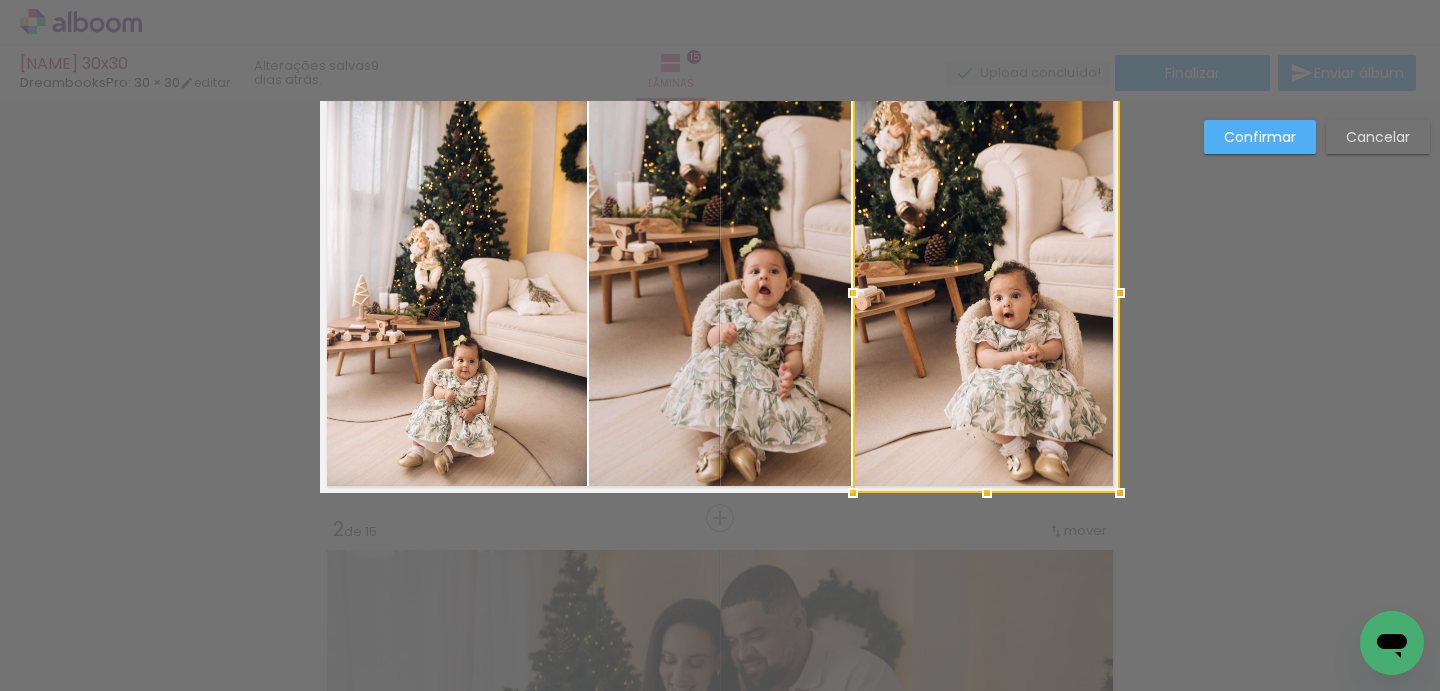 scroll, scrollTop: 18, scrollLeft: 0, axis: vertical 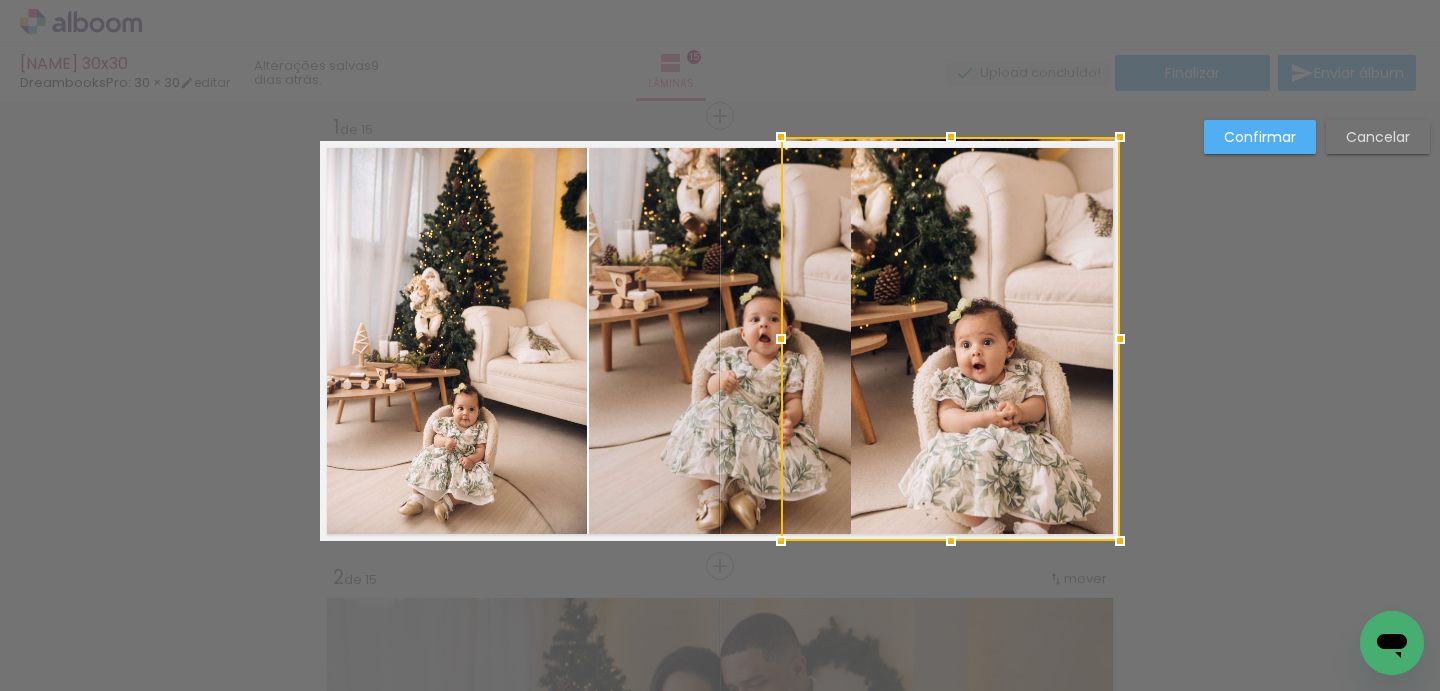 drag, startPoint x: 849, startPoint y: 144, endPoint x: 777, endPoint y: 31, distance: 133.9888 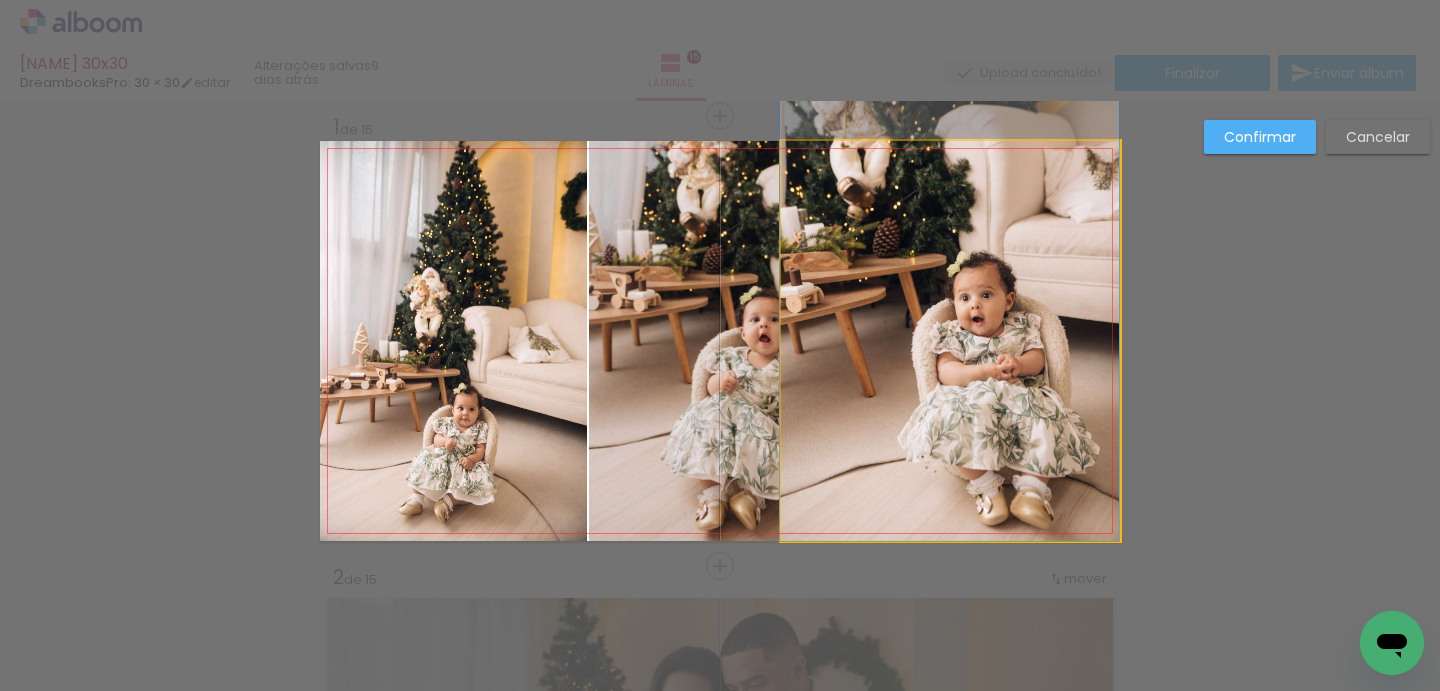 drag, startPoint x: 920, startPoint y: 262, endPoint x: 908, endPoint y: 153, distance: 109.65856 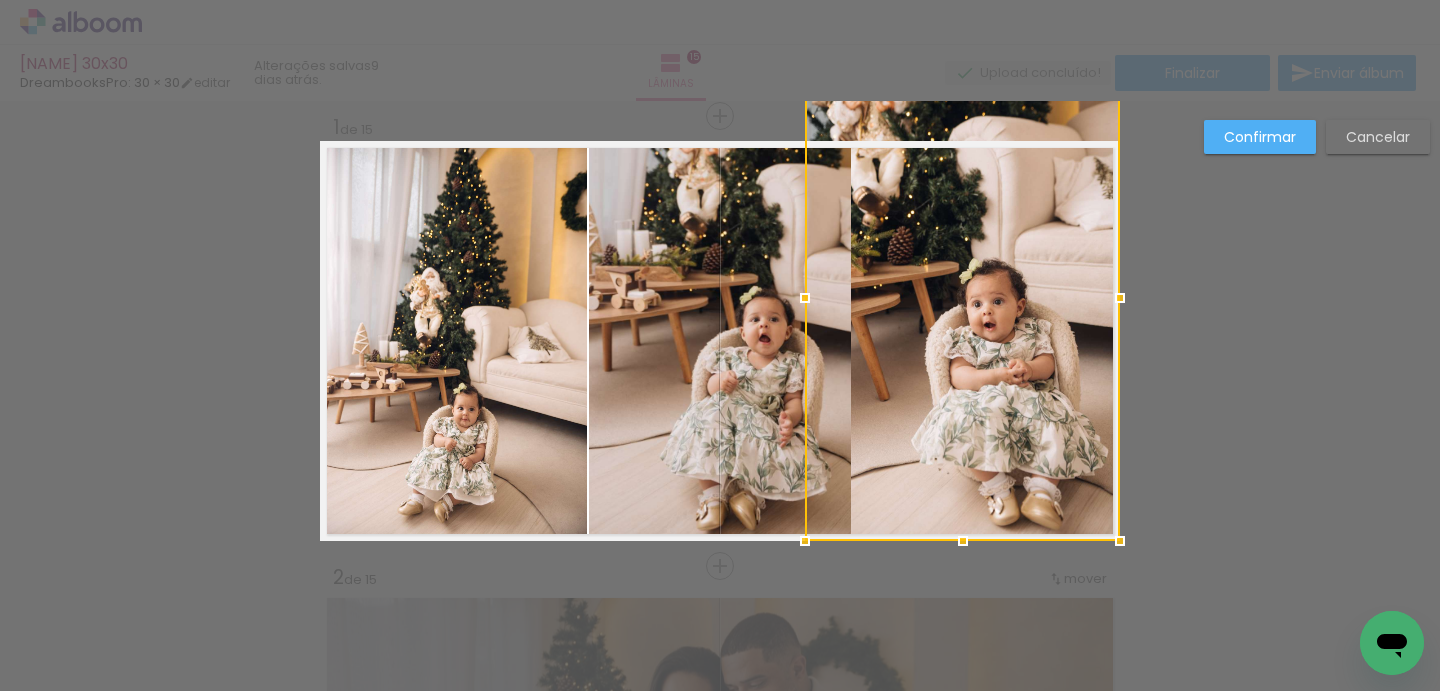 drag, startPoint x: 780, startPoint y: 135, endPoint x: 804, endPoint y: 158, distance: 33.24154 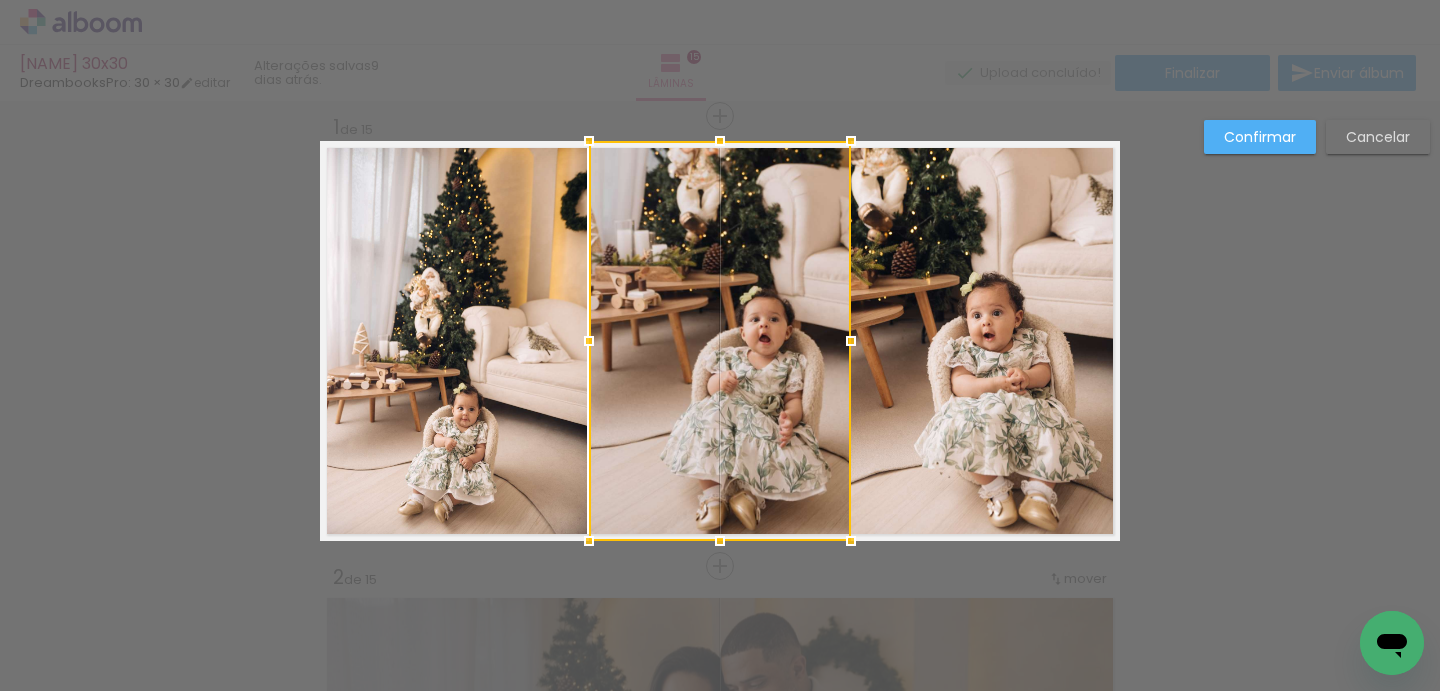 click on "Confirmar Cancelar" at bounding box center (720, 3707) 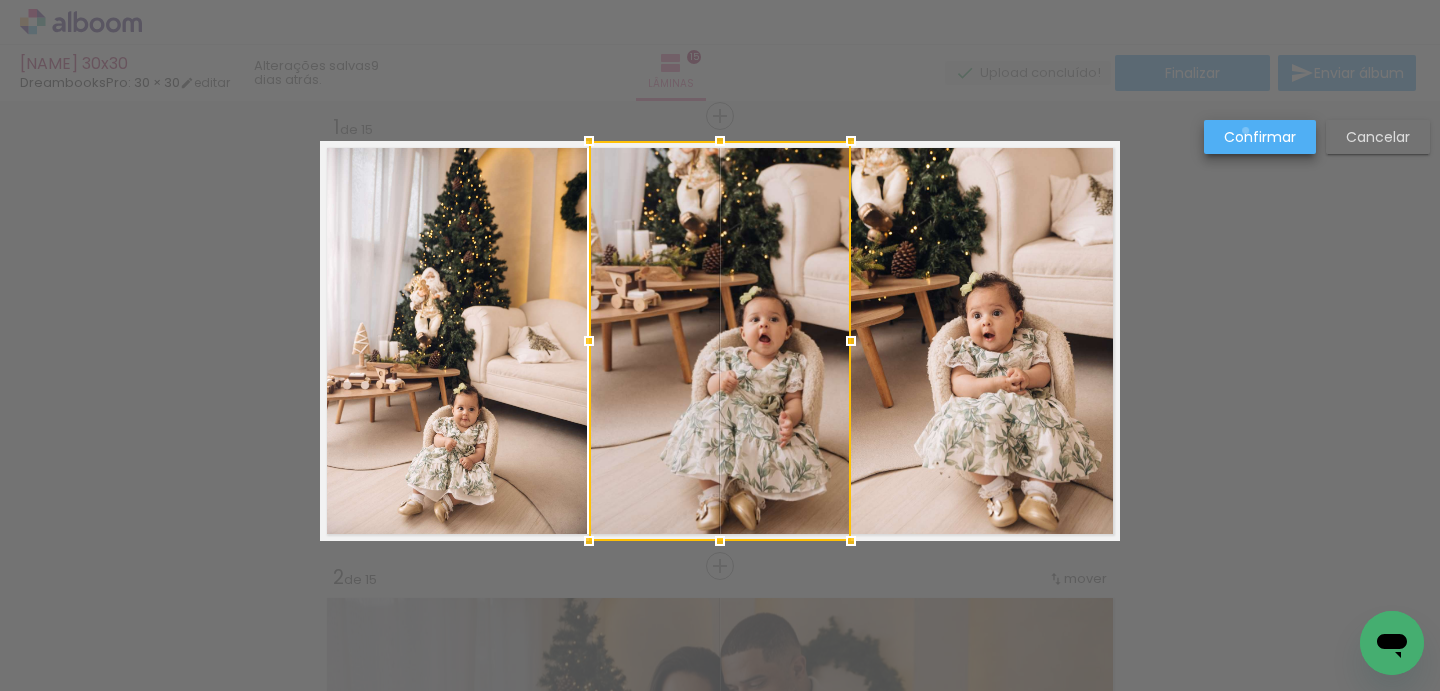 click on "Confirmar" at bounding box center [0, 0] 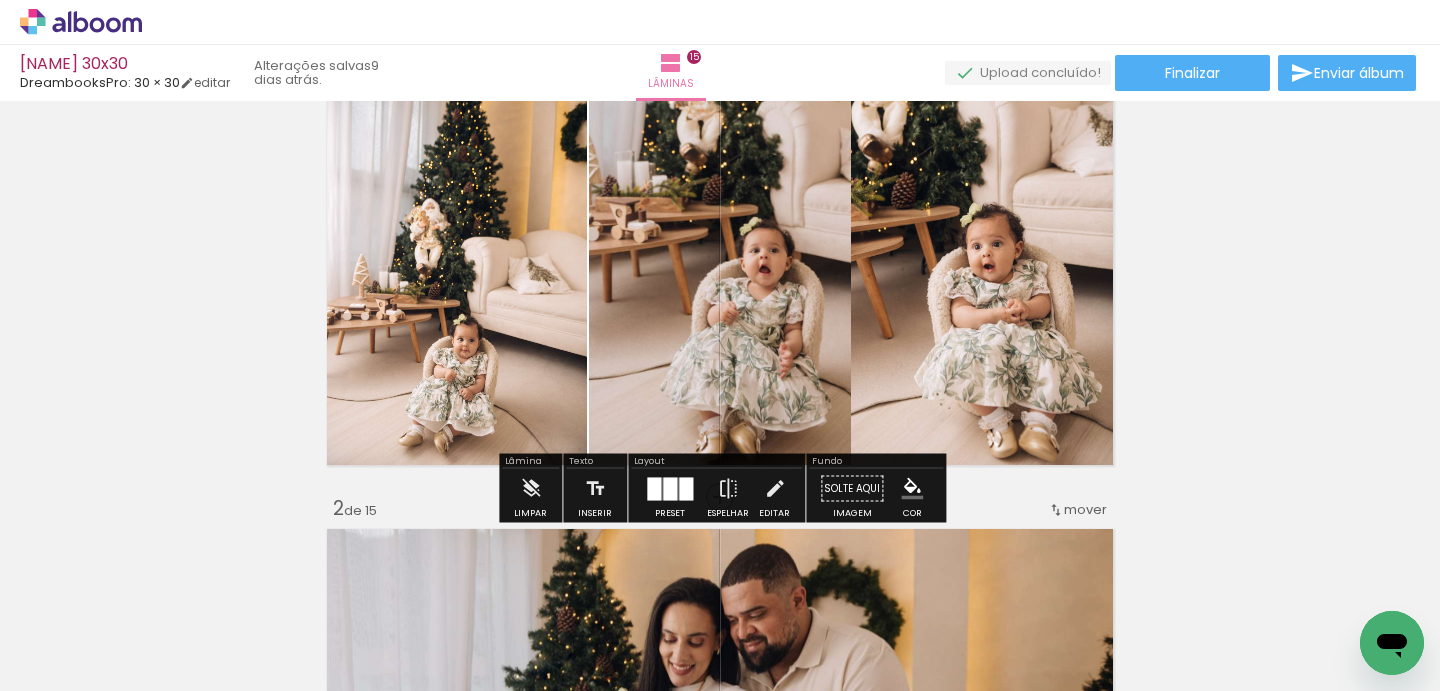 scroll, scrollTop: 95, scrollLeft: 0, axis: vertical 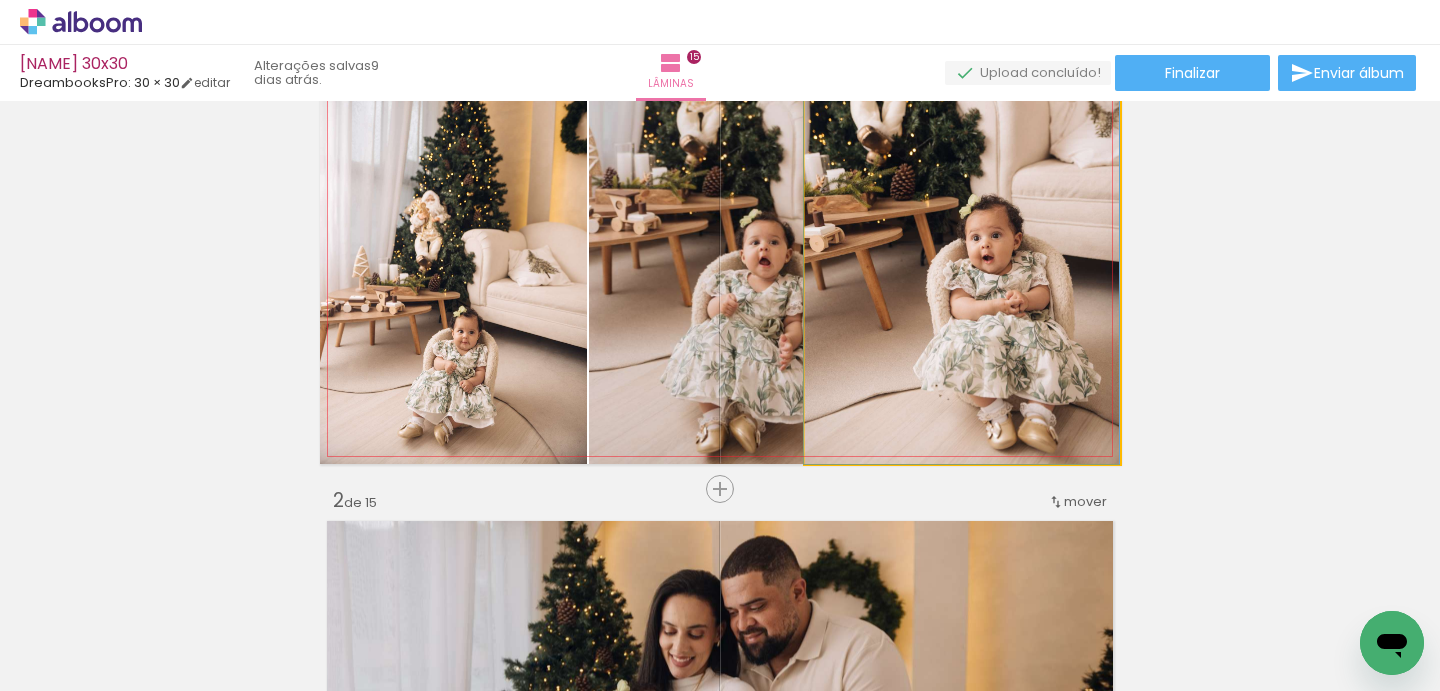 drag, startPoint x: 1021, startPoint y: 248, endPoint x: 946, endPoint y: 196, distance: 91.26335 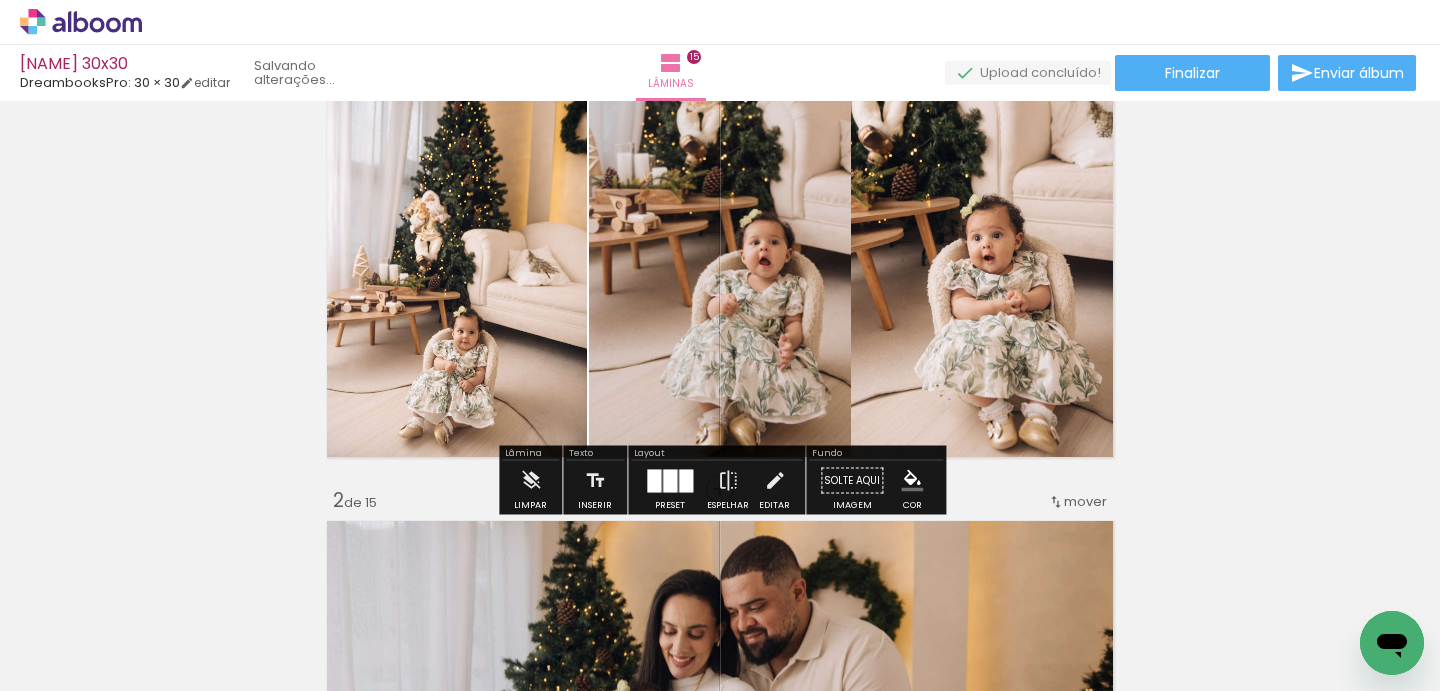 click on "Inserir lâmina 1  de 15  Inserir lâmina 2  de 15  Inserir lâmina 3  de 15  Inserir lâmina 4  de 15  Inserir lâmina 5  de 15  Inserir lâmina 6  de 15  Inserir lâmina 7  de 15  Inserir lâmina 8  de 15  Inserir lâmina 9  de 15  Inserir lâmina 10  de 15  Inserir lâmina 11  de 15  Inserir lâmina 12  de 15  Inserir lâmina 13  de 15  Inserir lâmina 14  de 15  Inserir lâmina 15  de 15" at bounding box center (720, 3613) 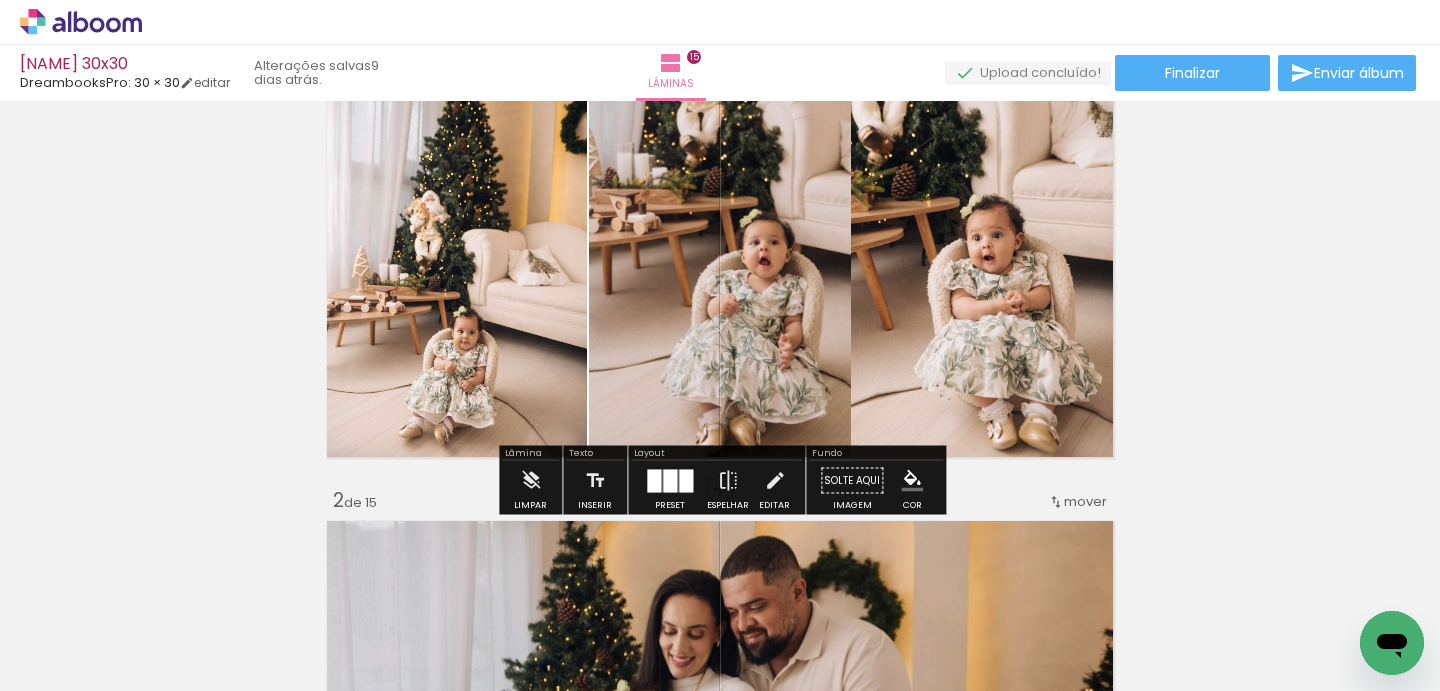 click on "Inserir lâmina 1  de 15  Inserir lâmina 2  de 15  Inserir lâmina 3  de 15  Inserir lâmina 4  de 15  Inserir lâmina 5  de 15  Inserir lâmina 6  de 15  Inserir lâmina 7  de 15  Inserir lâmina 8  de 15  Inserir lâmina 9  de 15  Inserir lâmina 10  de 15  Inserir lâmina 11  de 15  Inserir lâmina 12  de 15  Inserir lâmina 13  de 15  Inserir lâmina 14  de 15  Inserir lâmina 15  de 15" at bounding box center [720, 3613] 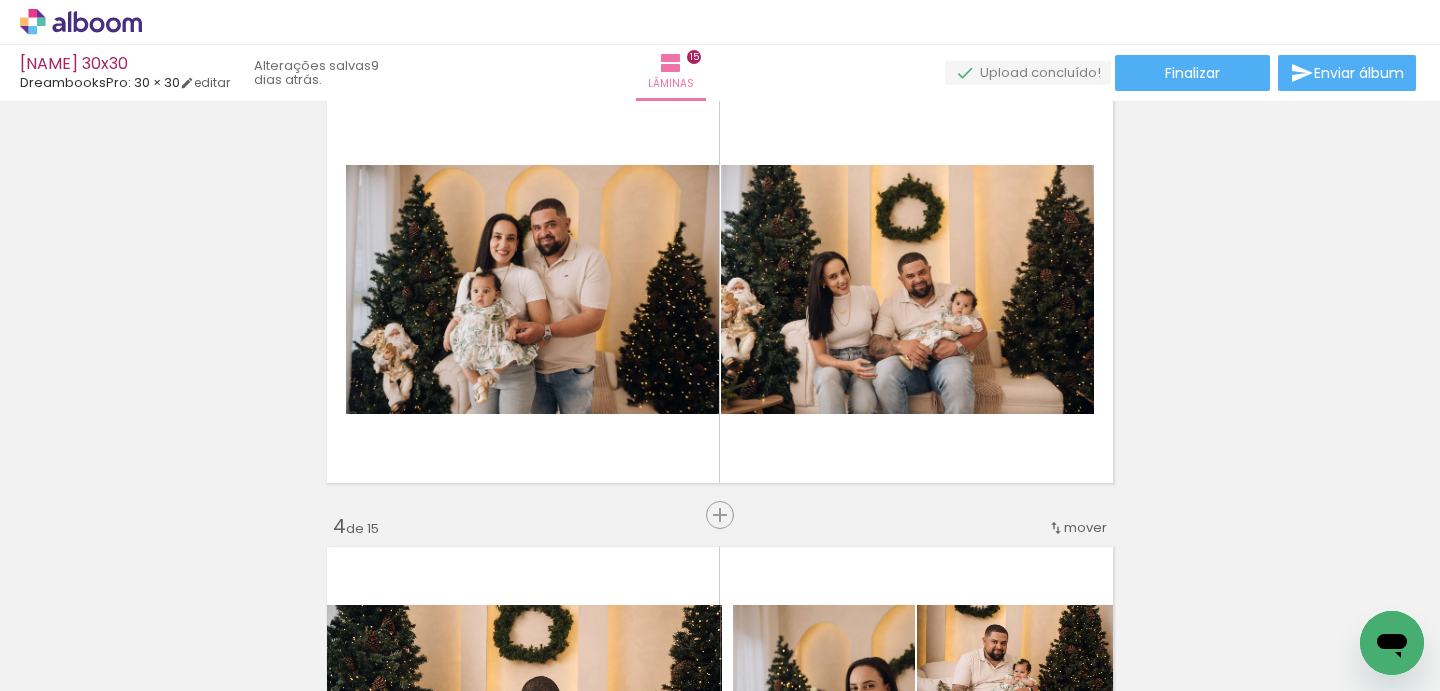 scroll, scrollTop: 971, scrollLeft: 0, axis: vertical 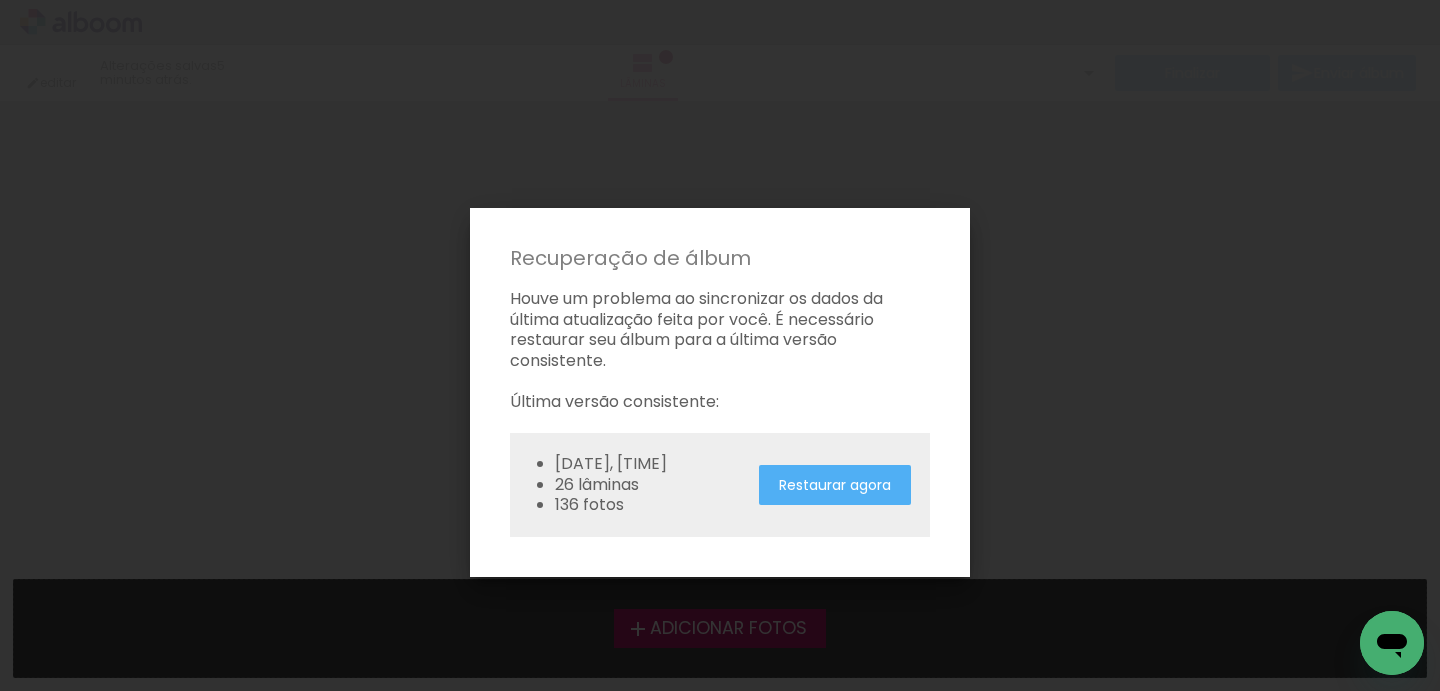 click on "Restaurar agora" at bounding box center (835, 485) 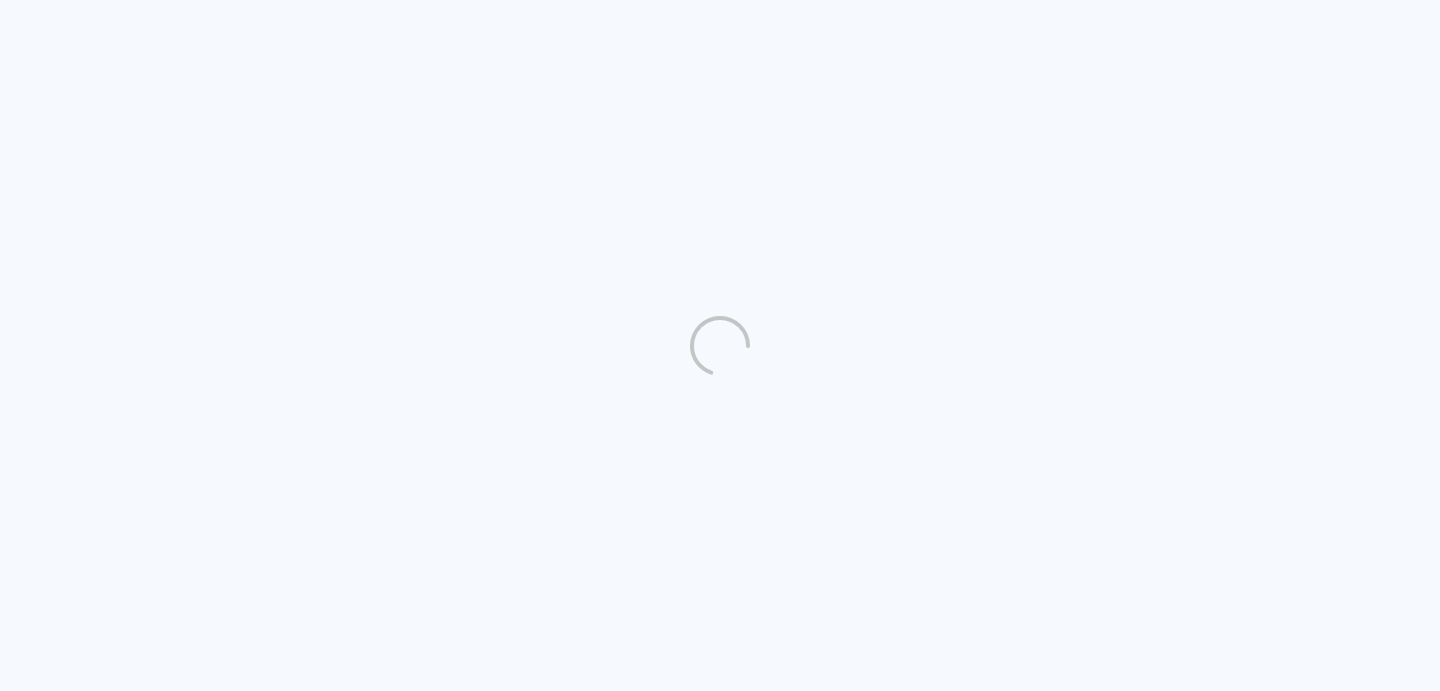 scroll, scrollTop: 0, scrollLeft: 0, axis: both 